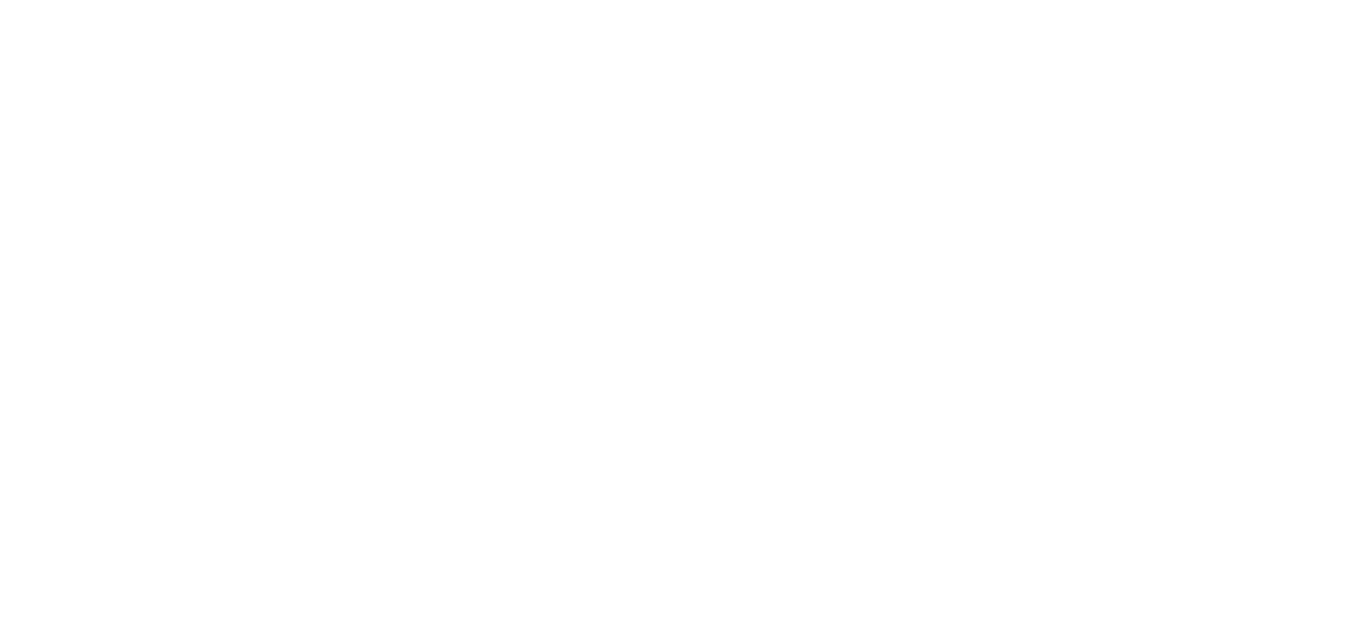 scroll, scrollTop: 0, scrollLeft: 0, axis: both 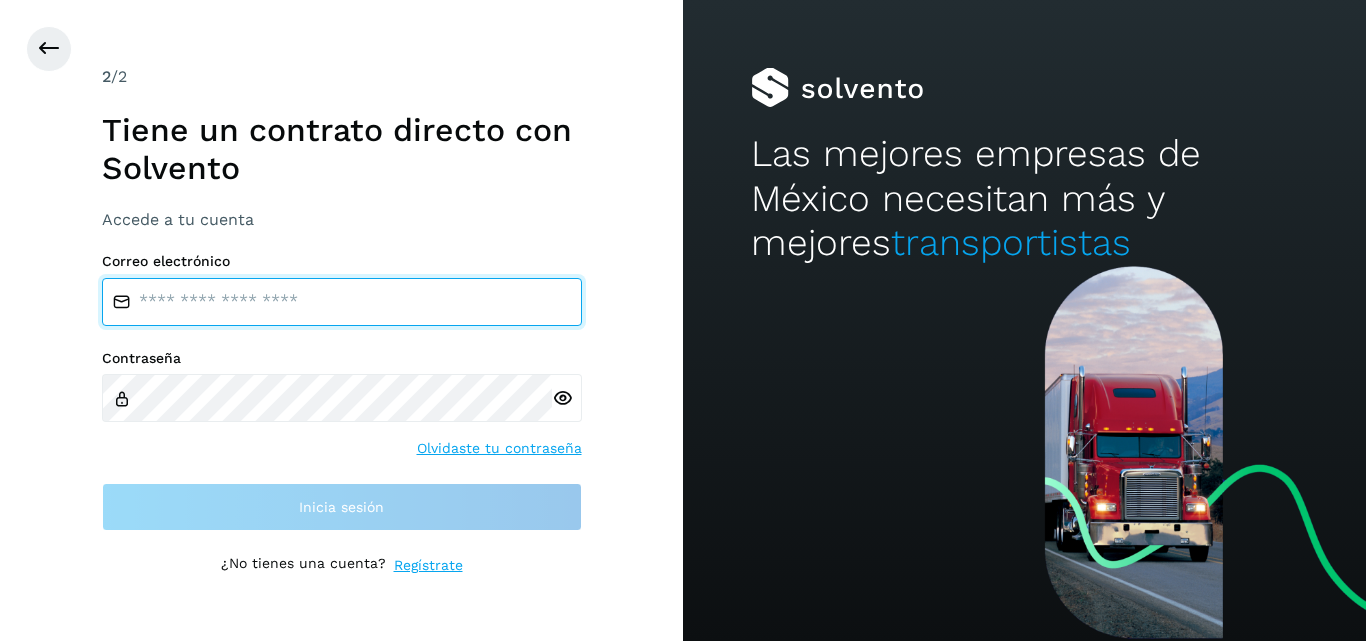 click at bounding box center [342, 302] 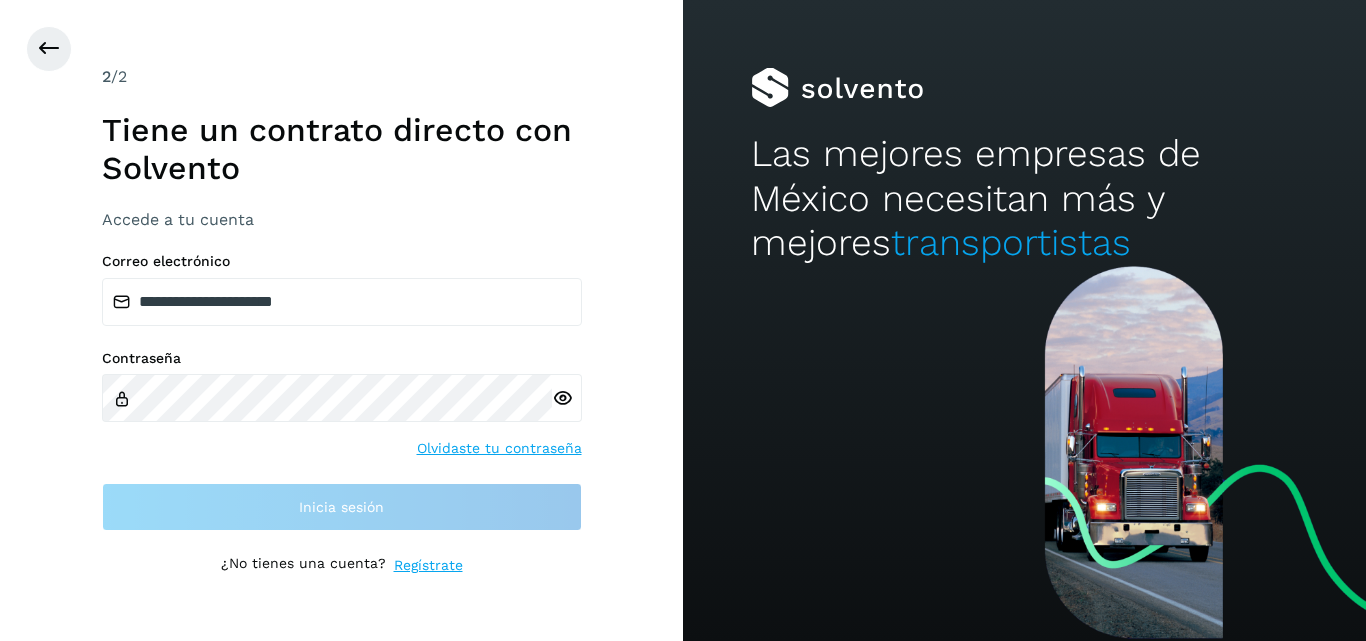 click at bounding box center [562, 398] 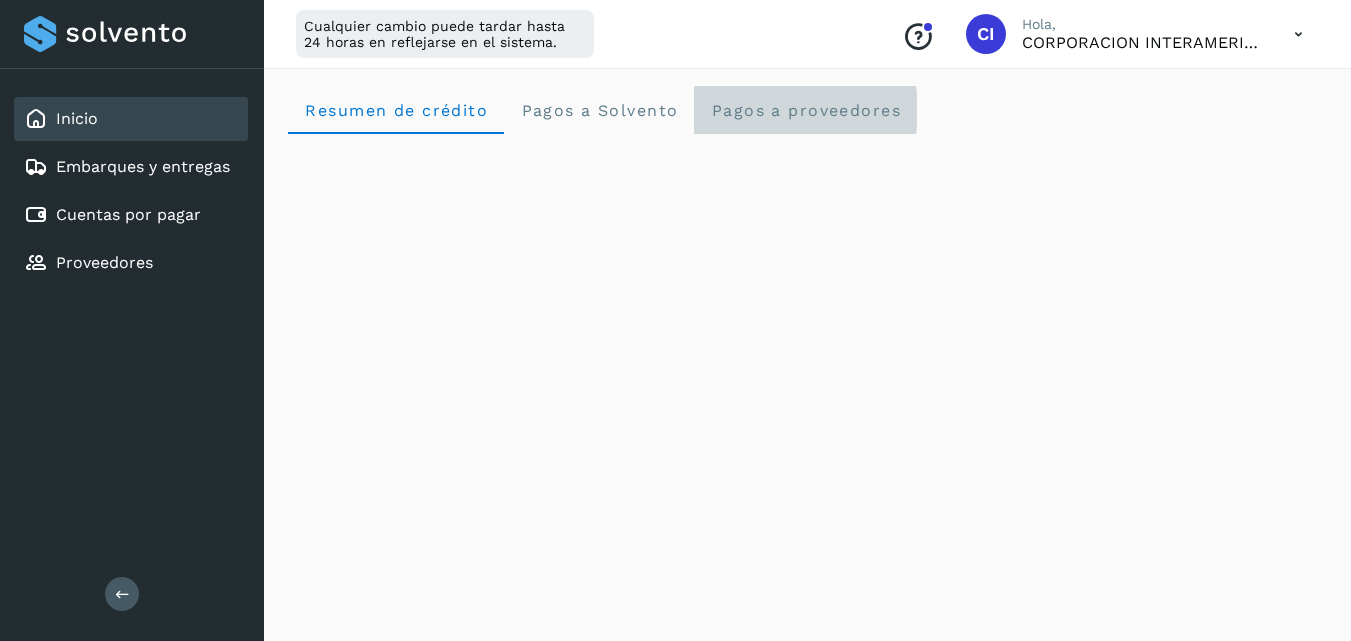 click on "Pagos a proveedores" 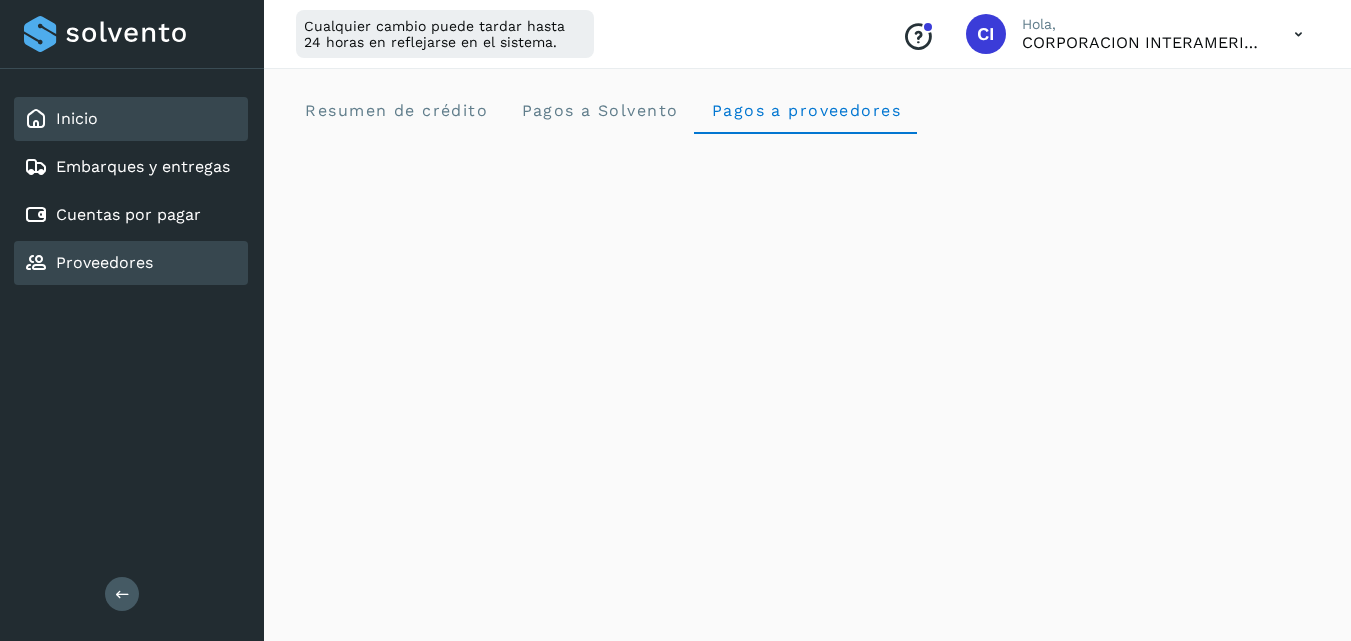click on "Proveedores" 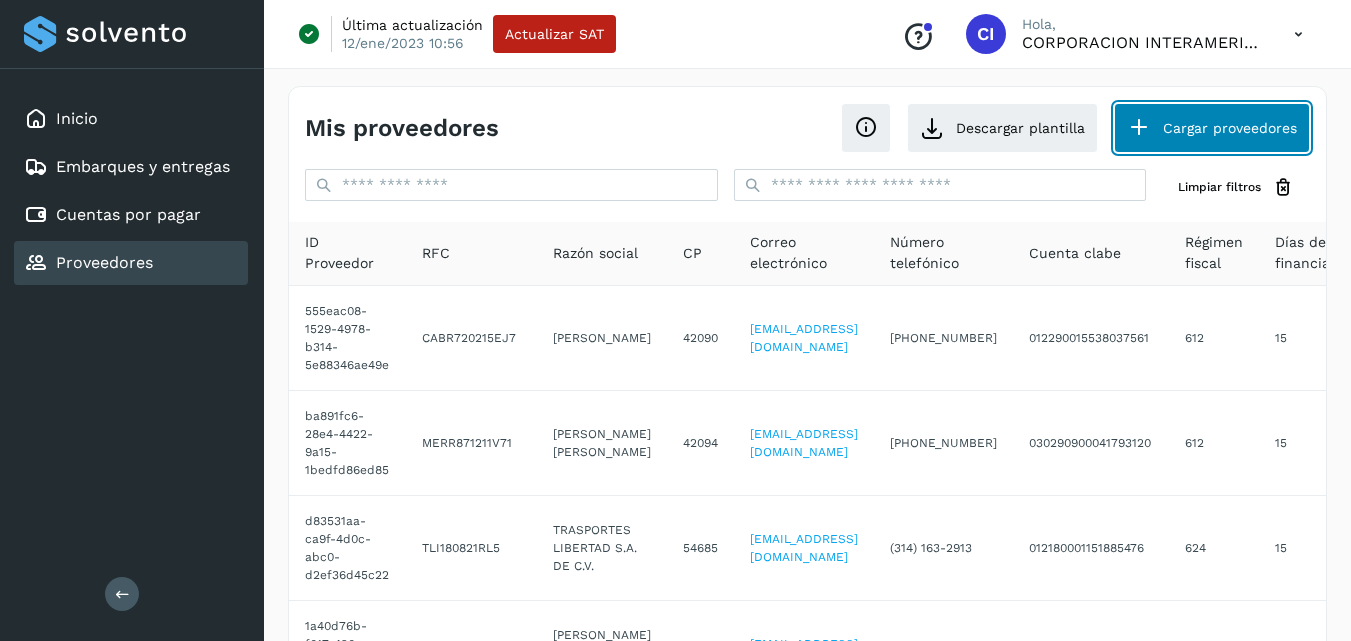 click on "Cargar proveedores" at bounding box center [1212, 128] 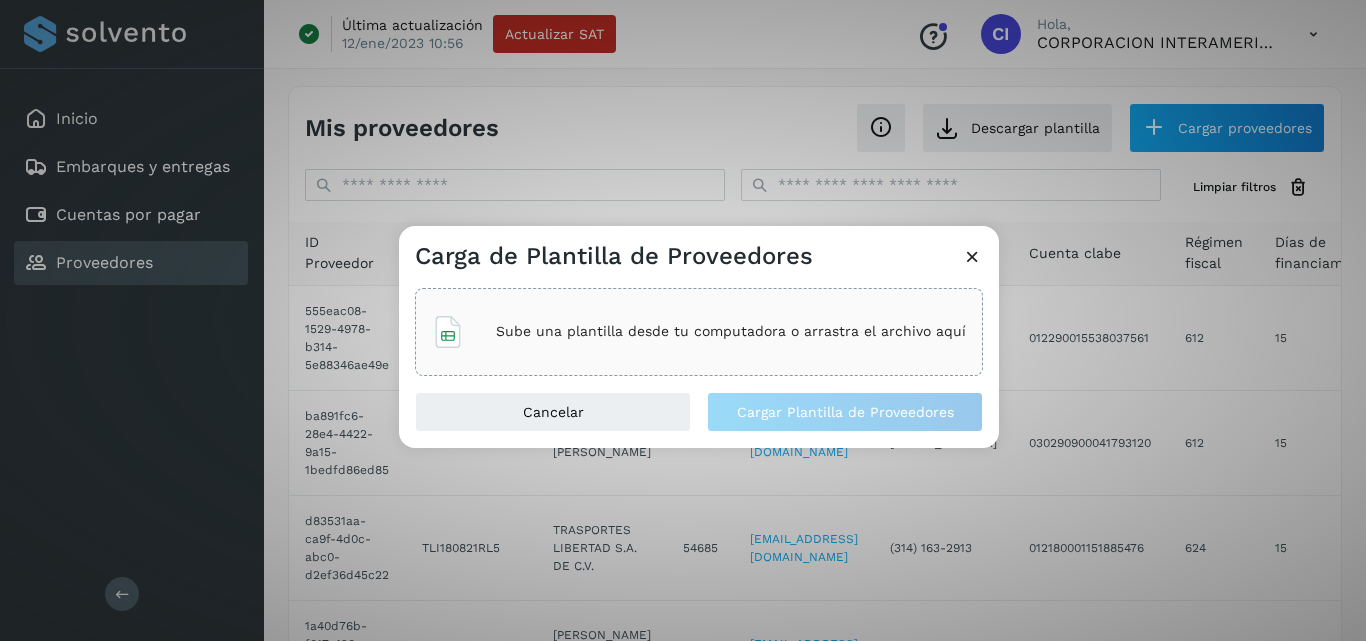 click on "Sube una plantilla desde tu computadora o arrastra el archivo aquí" at bounding box center (731, 331) 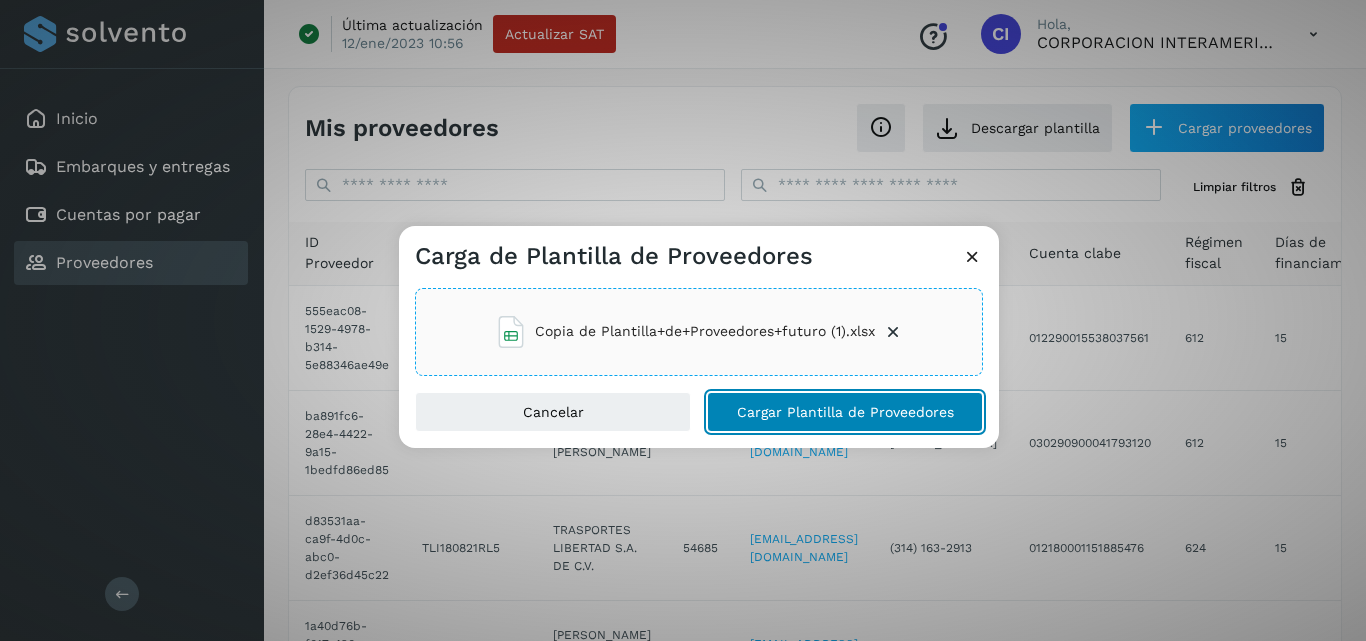 click on "Cargar Plantilla de Proveedores" 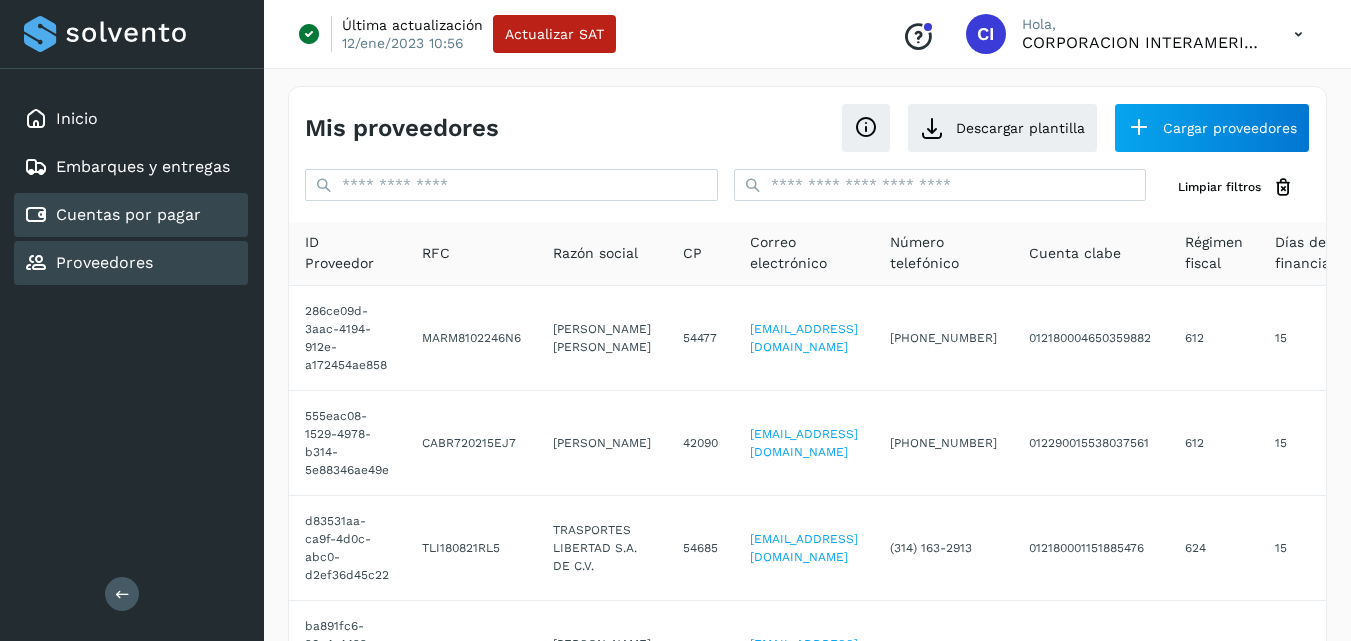 click on "Cuentas por pagar" 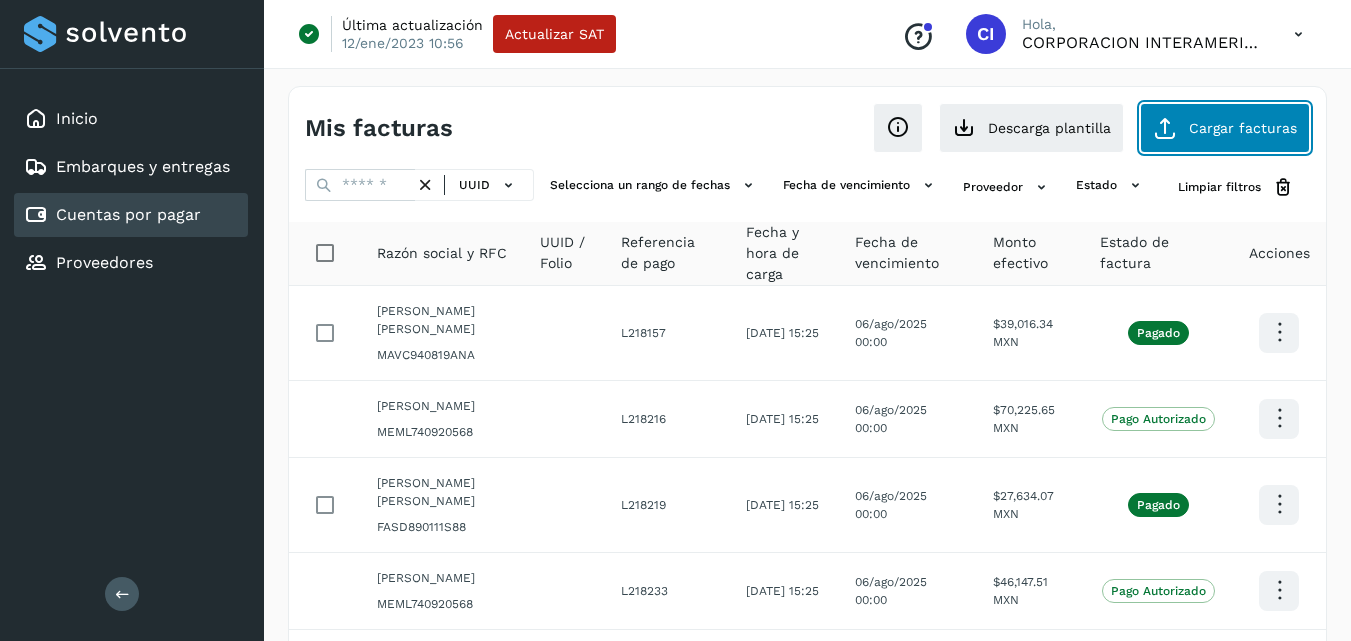 click on "Cargar facturas" 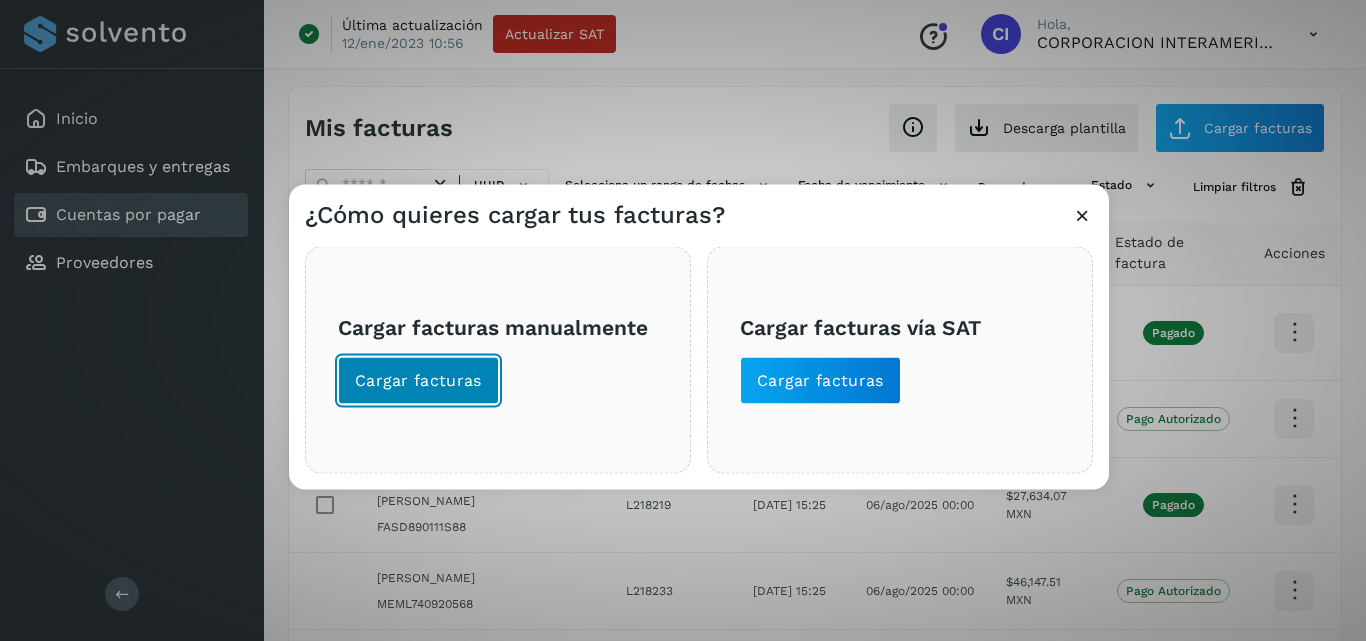 click on "Cargar facturas" 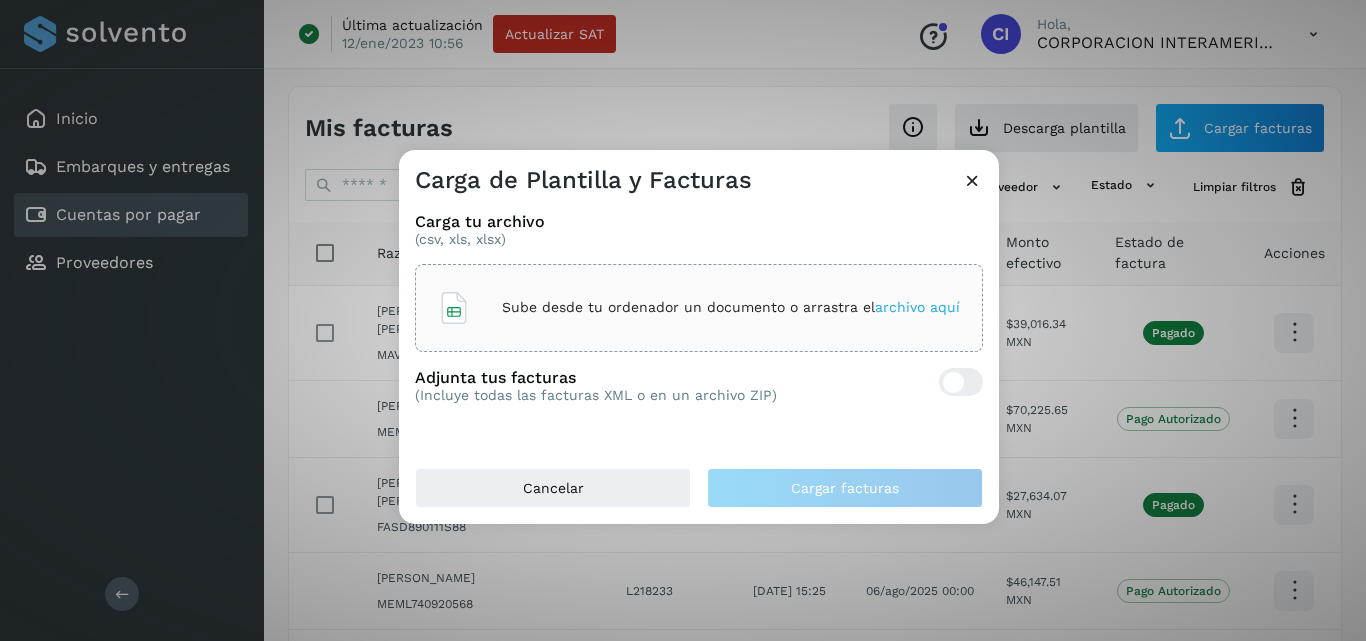 click on "Sube desde tu ordenador un documento o arrastra el  archivo aquí" 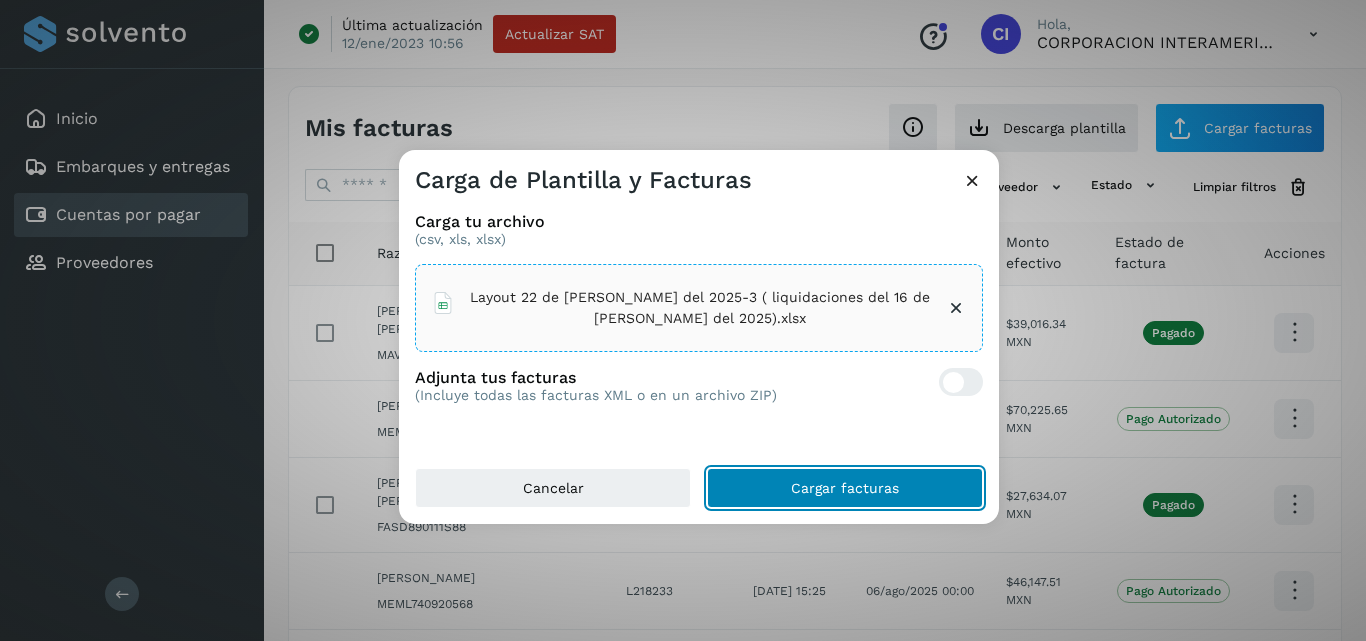 click on "Cargar facturas" 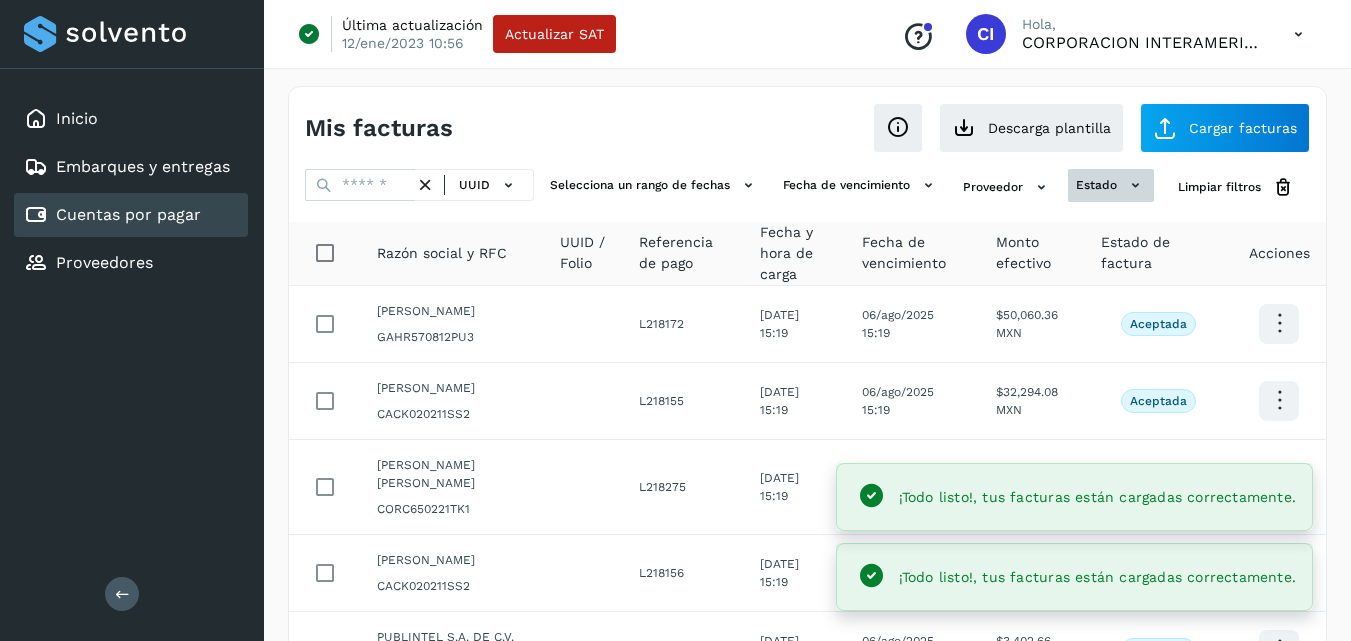 click on "estado" 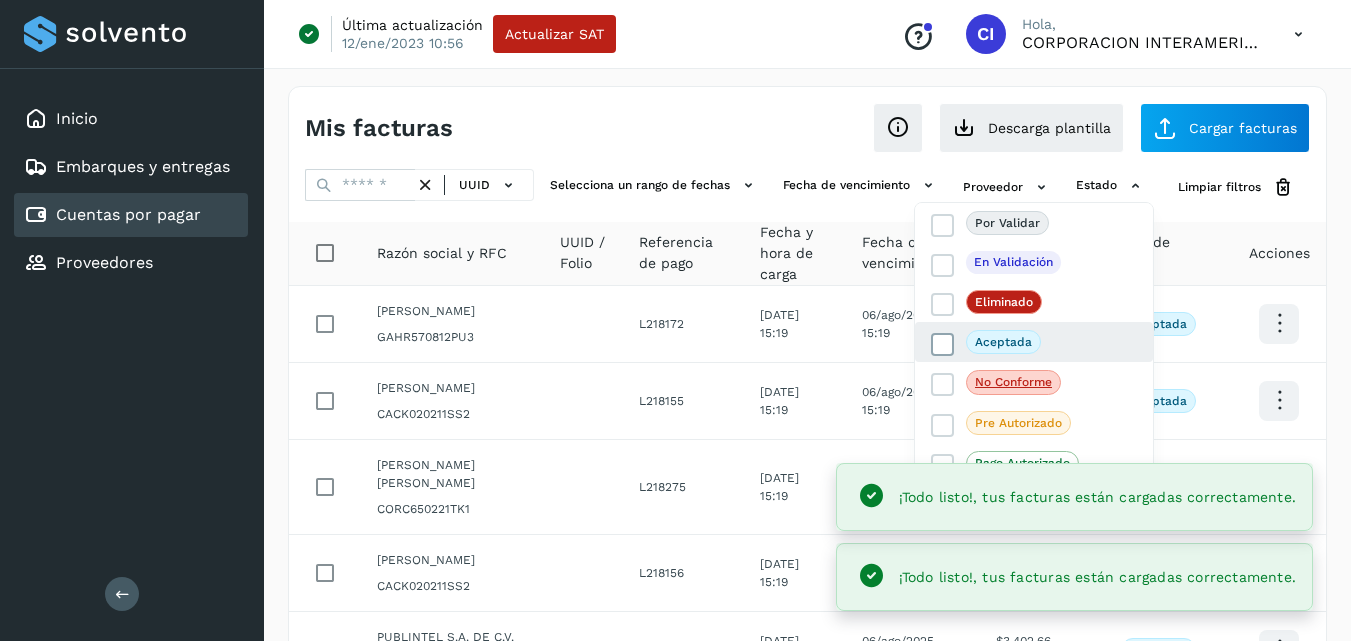 click on "Aceptada" at bounding box center (986, 342) 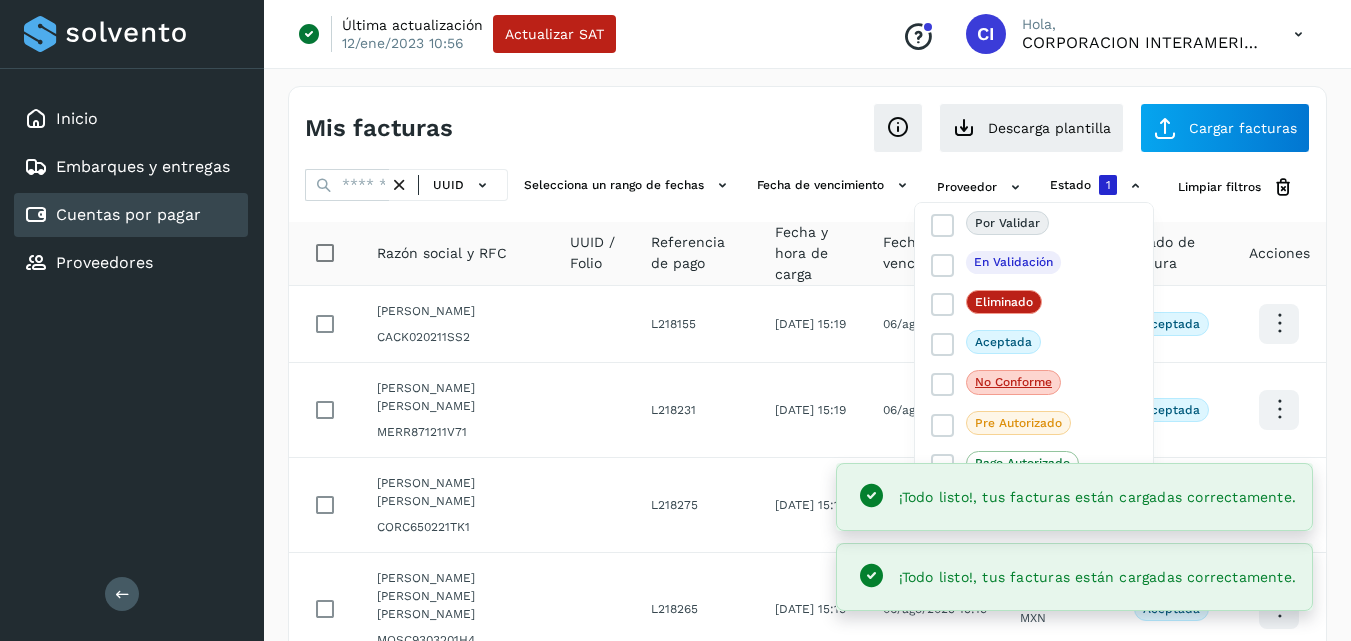 click at bounding box center (675, 320) 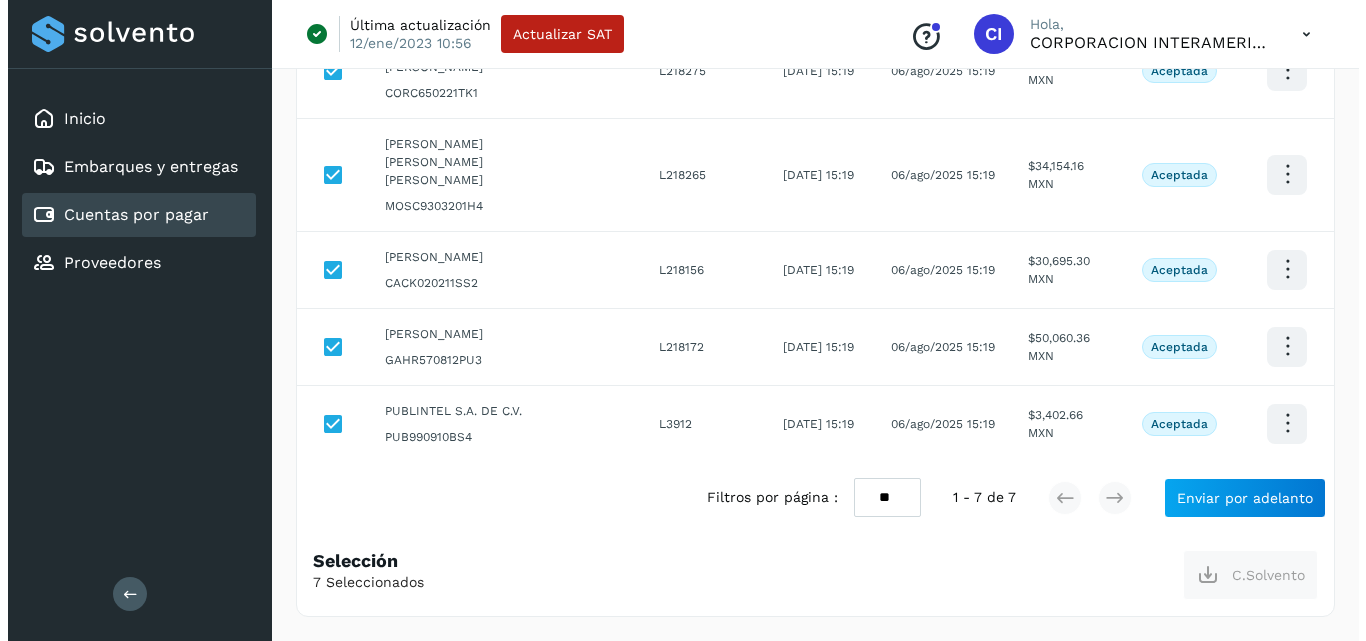 scroll, scrollTop: 462, scrollLeft: 0, axis: vertical 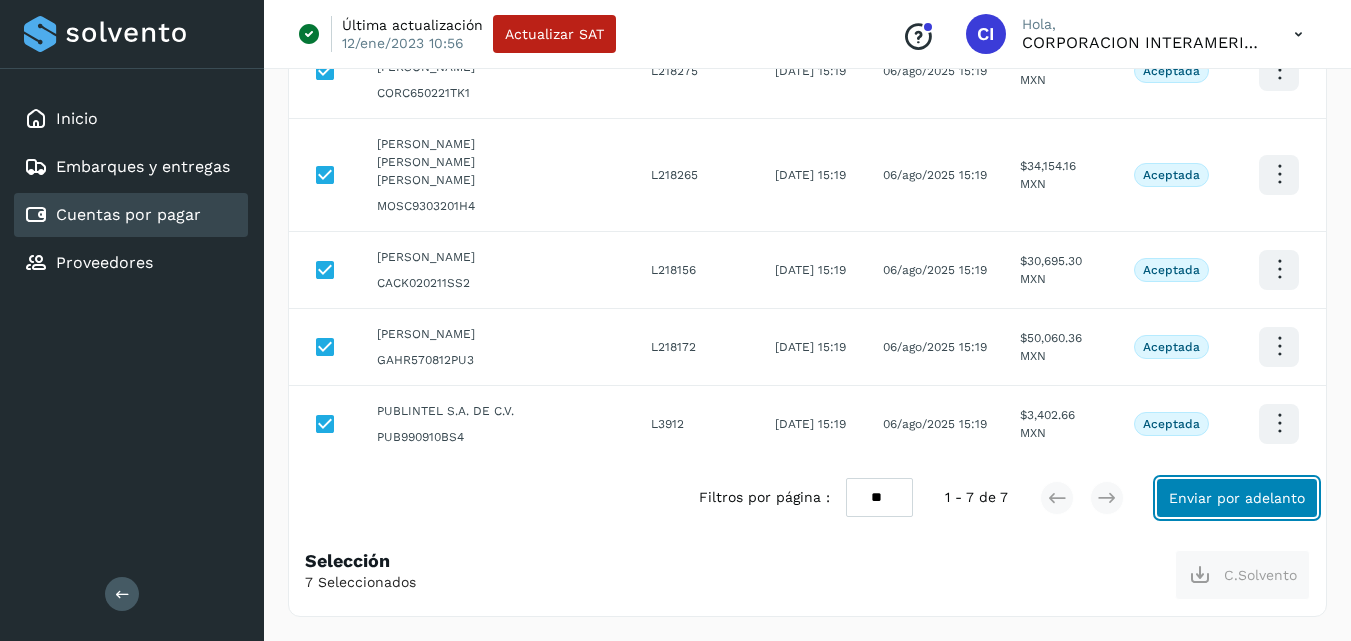 click on "Enviar por adelanto" 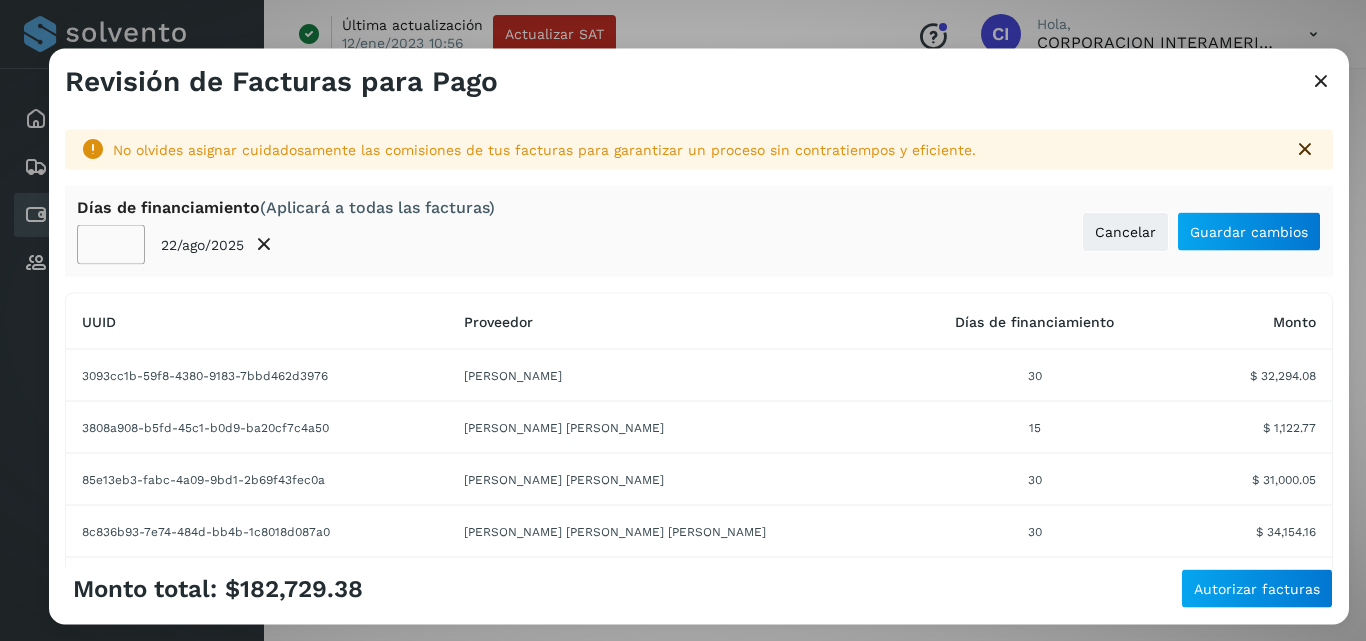 click on "**" 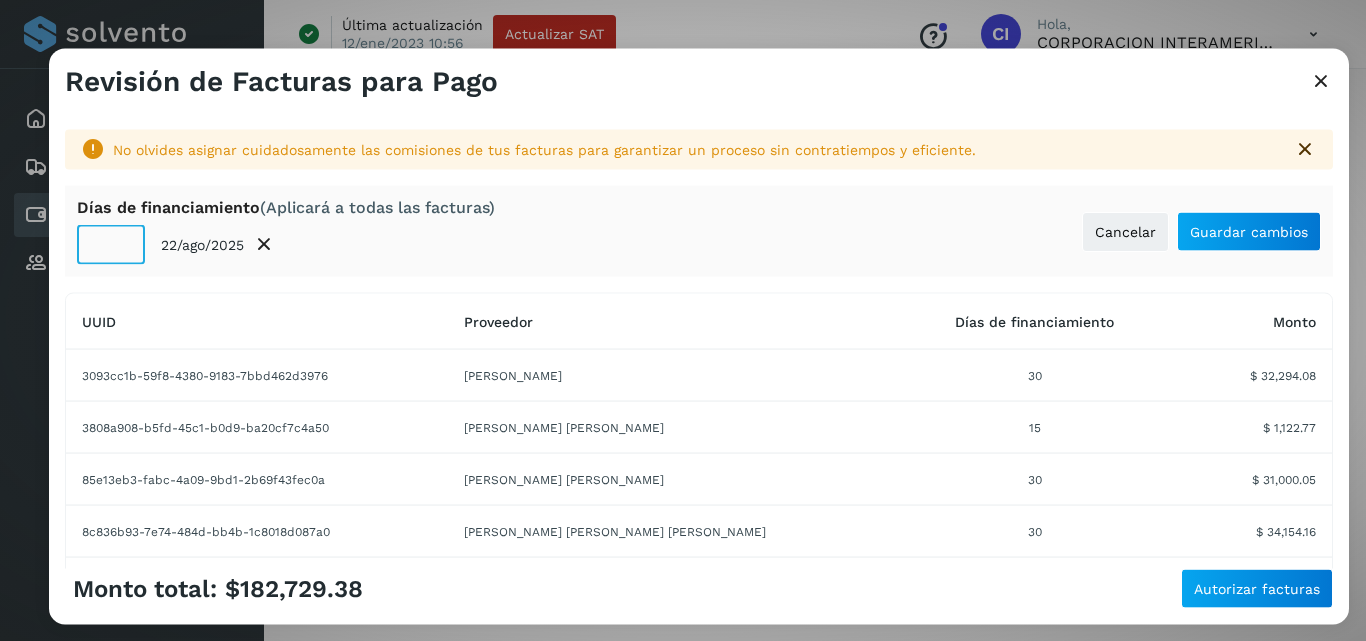 click on "**" 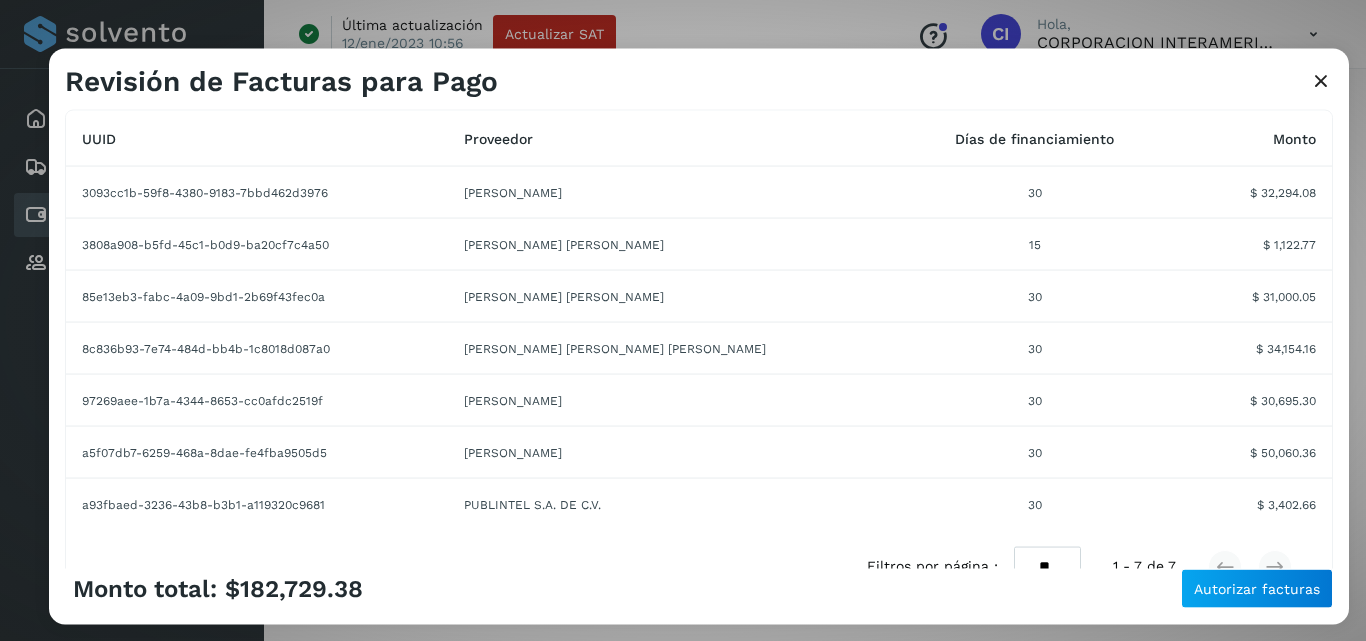 scroll, scrollTop: 0, scrollLeft: 0, axis: both 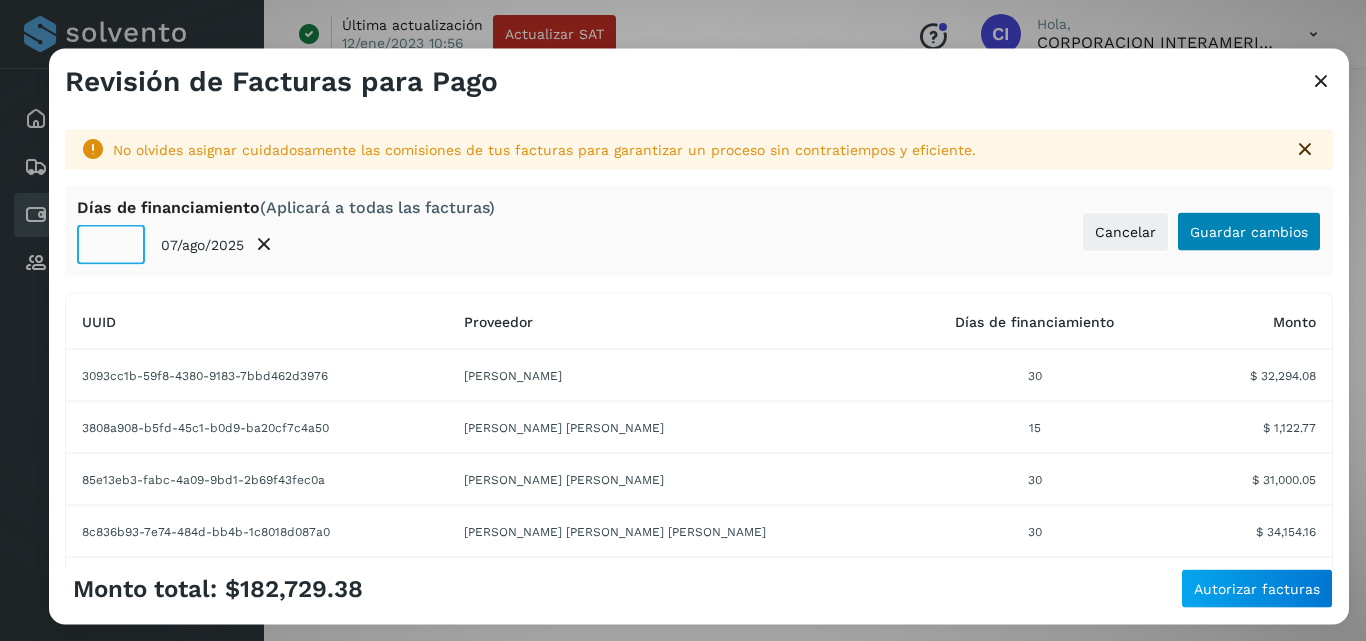 type on "**" 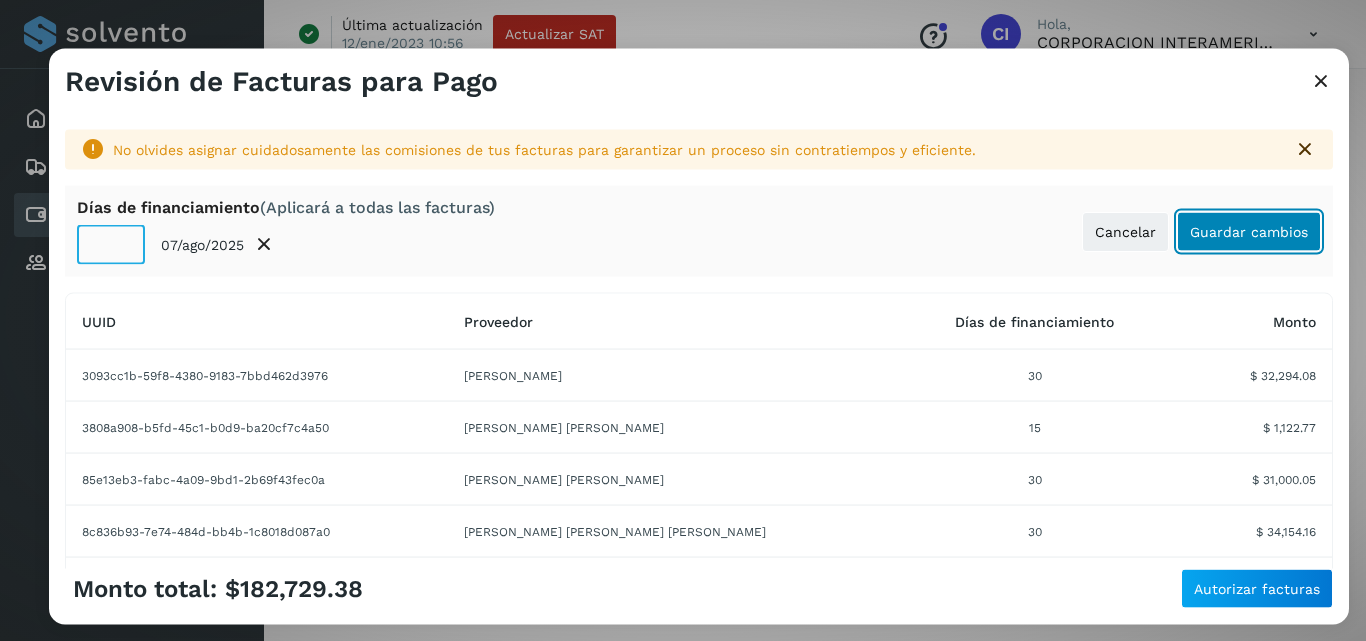 click on "Guardar cambios" at bounding box center (1249, 231) 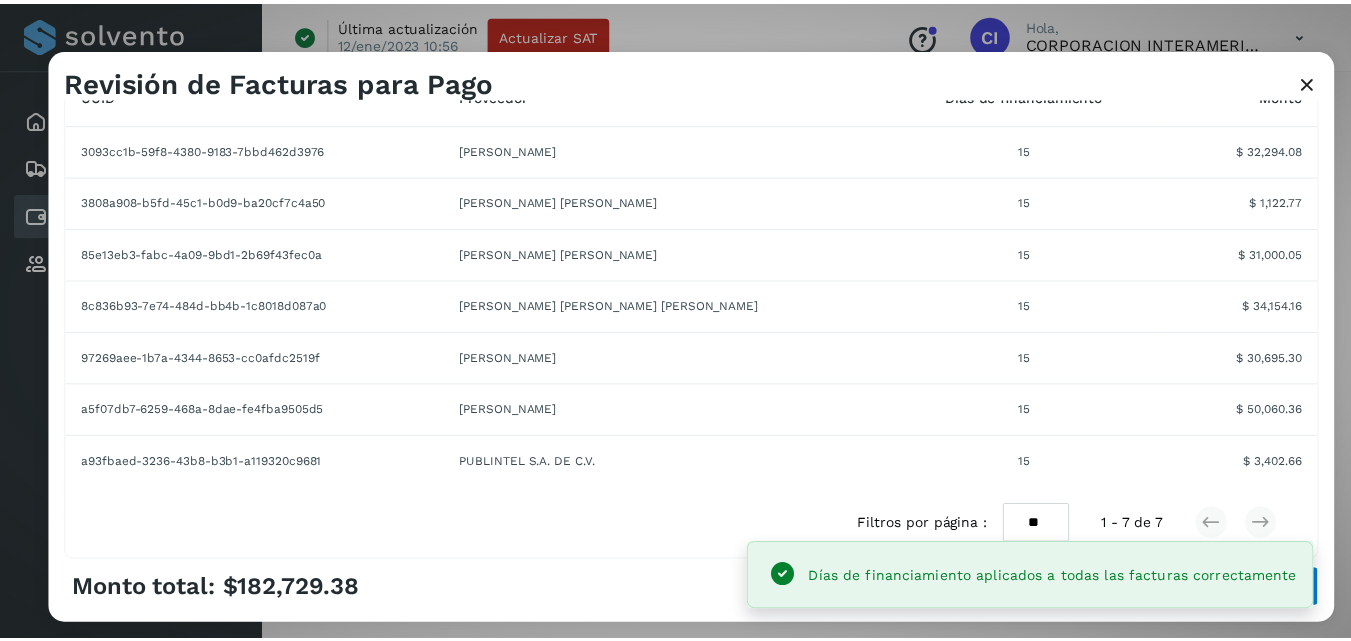 scroll, scrollTop: 223, scrollLeft: 0, axis: vertical 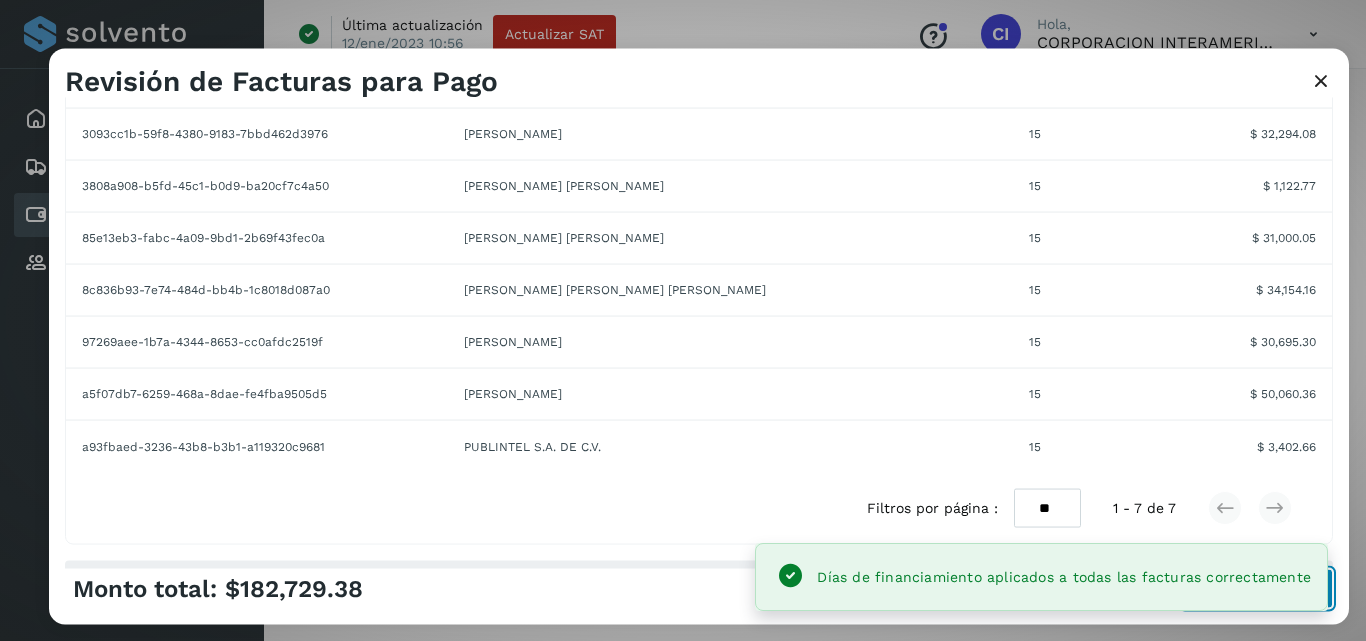 click on "Autorizar facturas" at bounding box center [1257, 589] 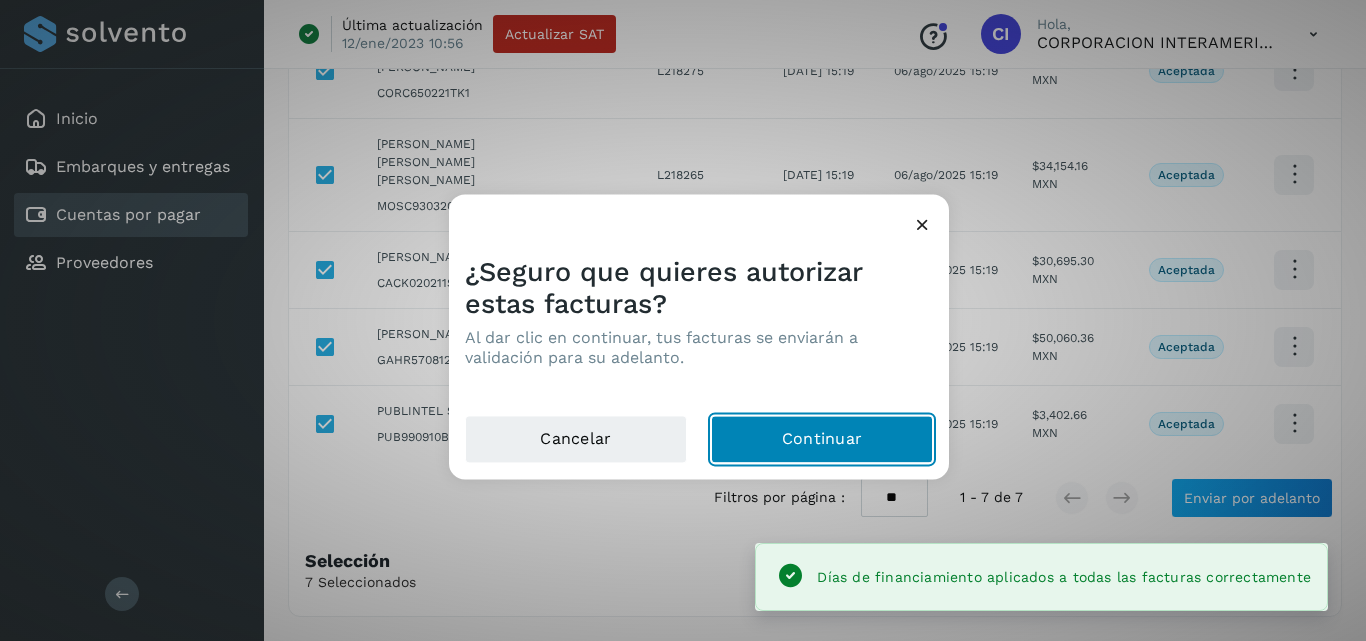 click on "Continuar" 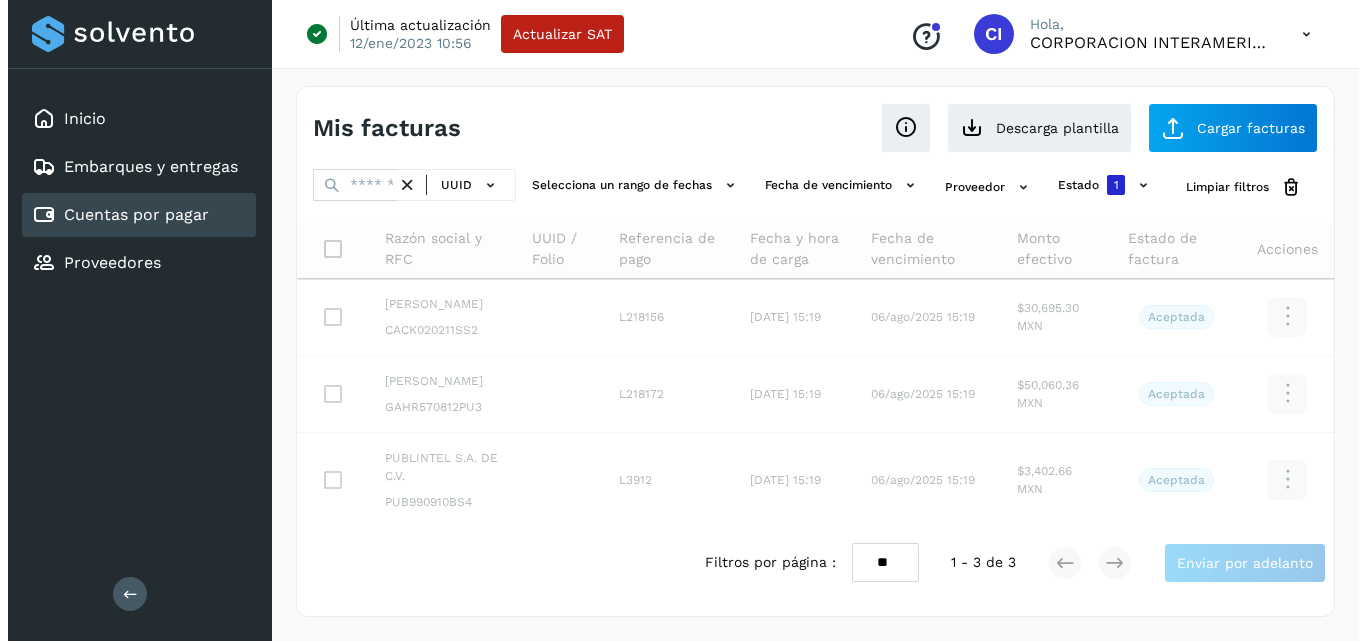 scroll, scrollTop: 0, scrollLeft: 0, axis: both 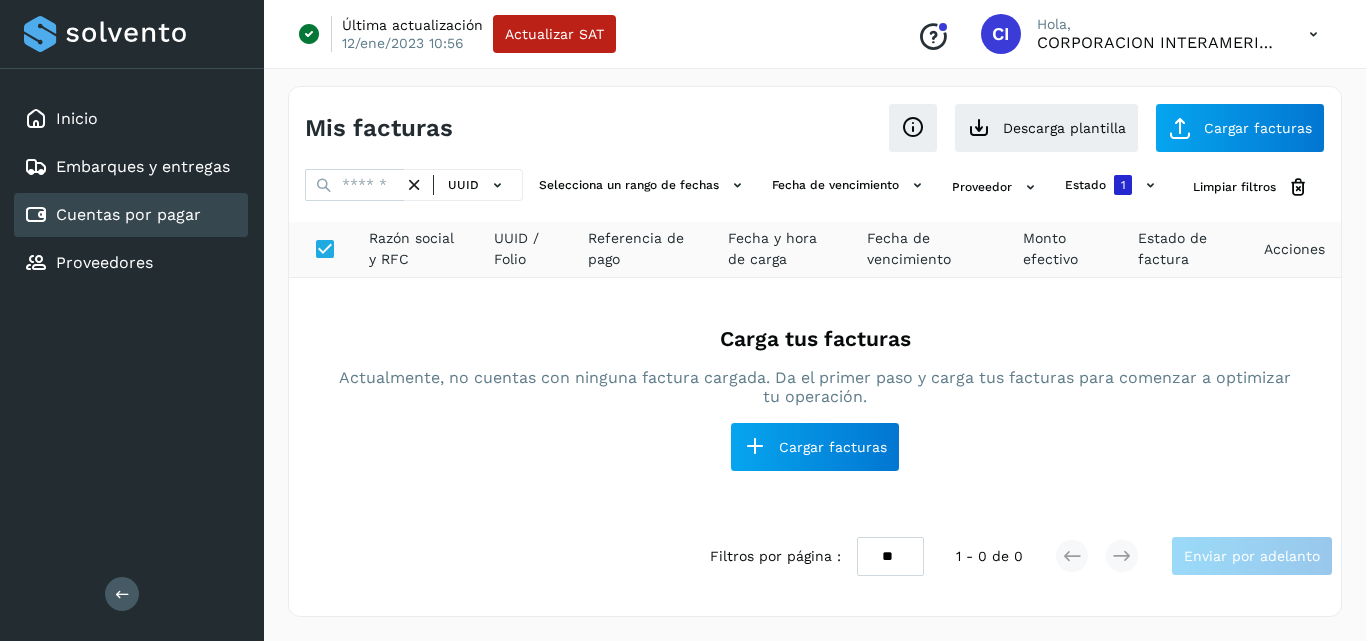 click on "Cuentas por pagar" at bounding box center (128, 214) 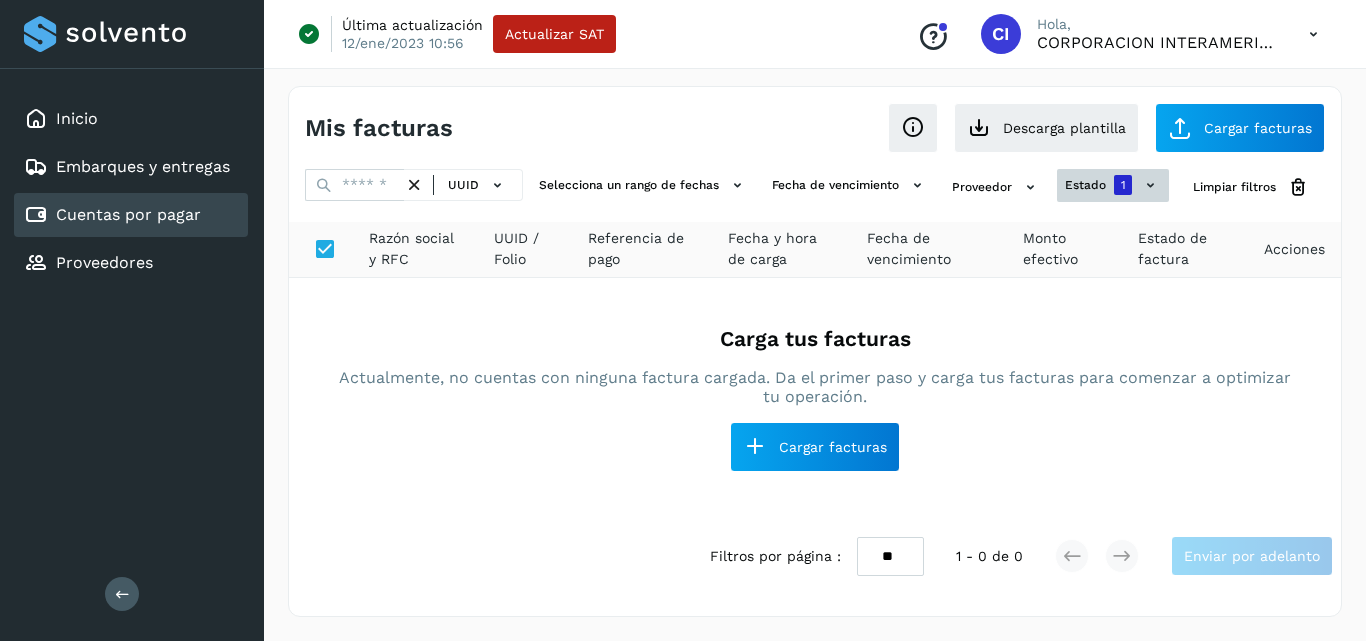 click on "estado" 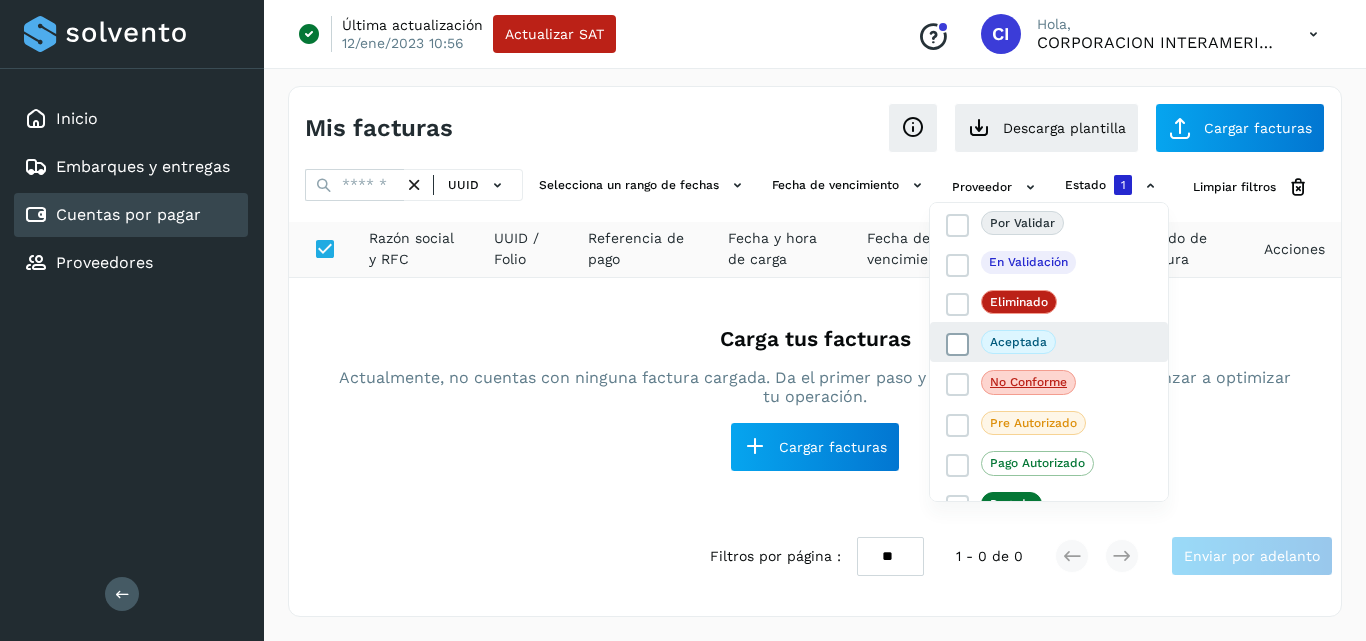 click at bounding box center (958, 345) 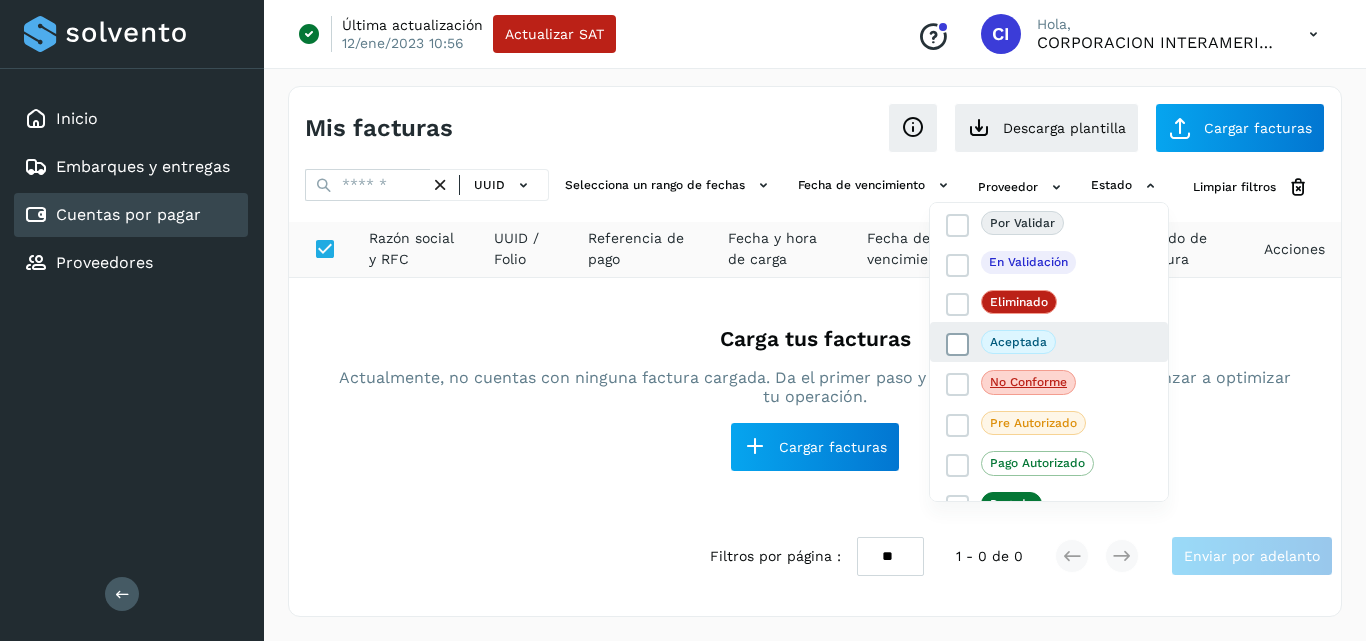 click at bounding box center [958, 345] 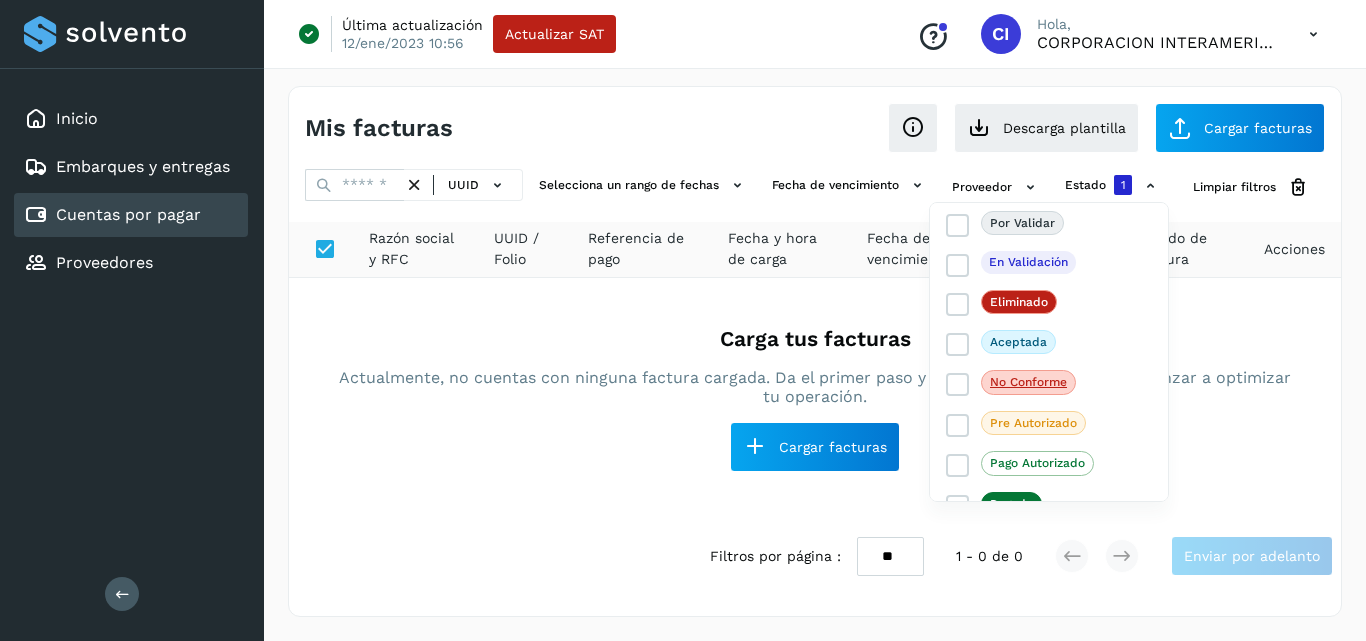 click at bounding box center [683, 320] 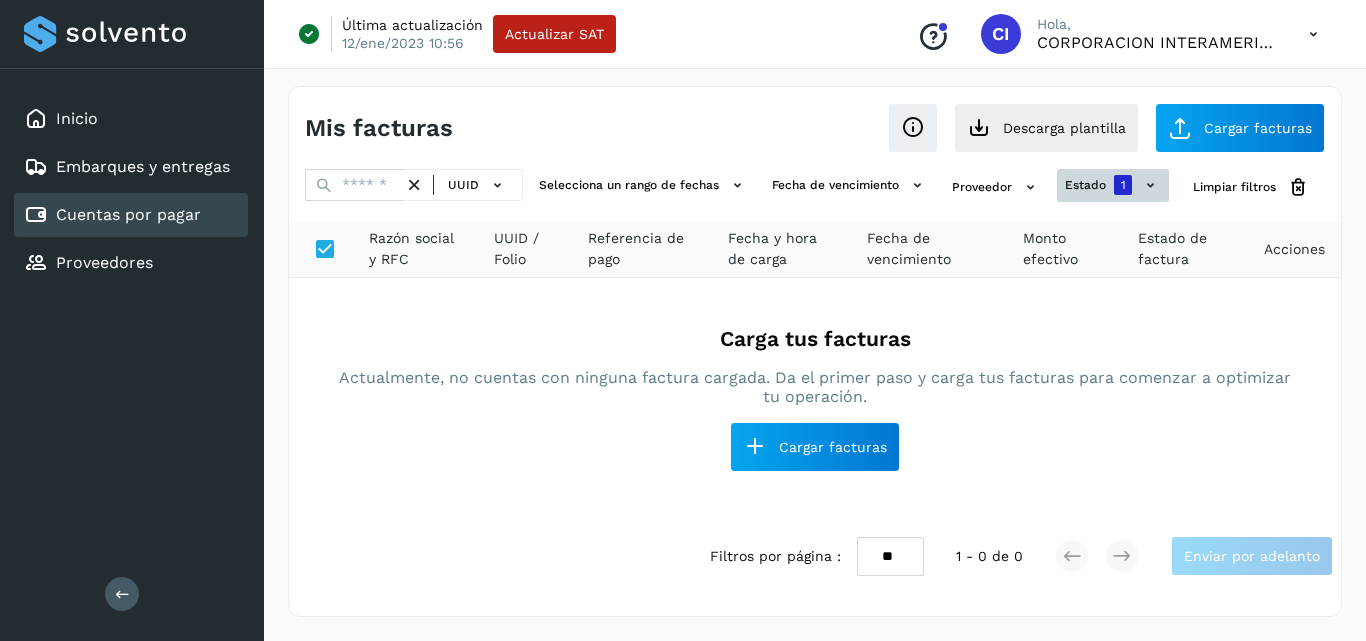 click on "estado" 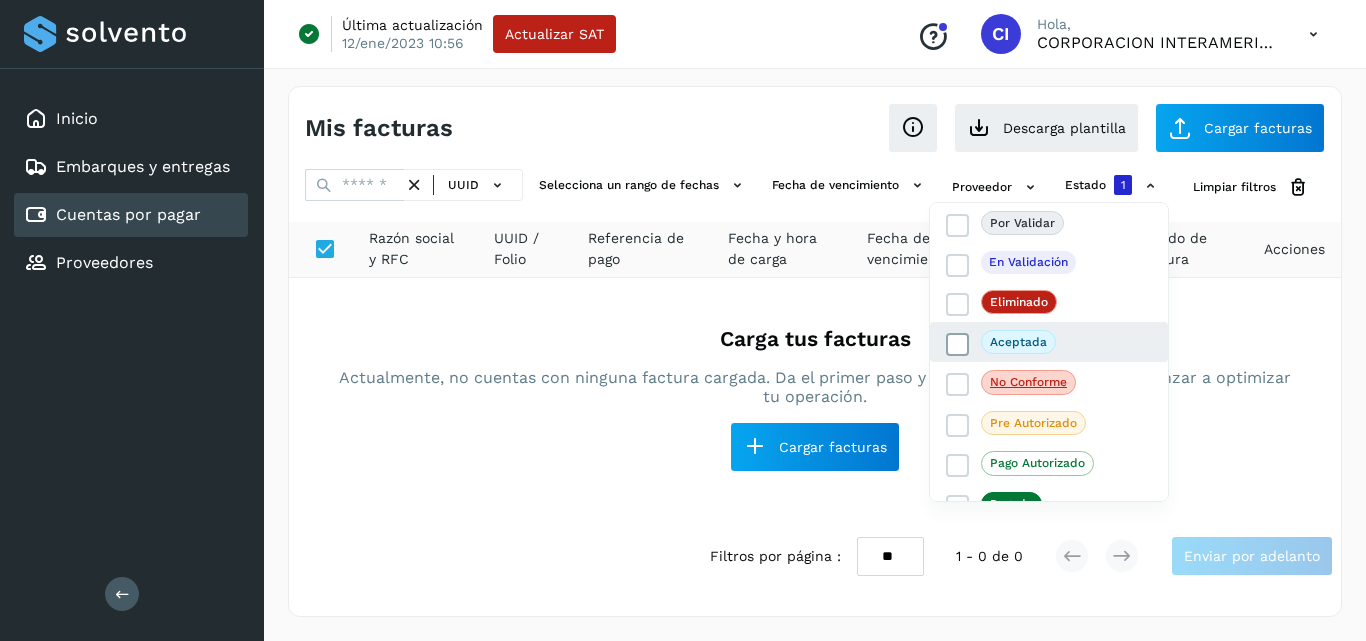 click at bounding box center (958, 345) 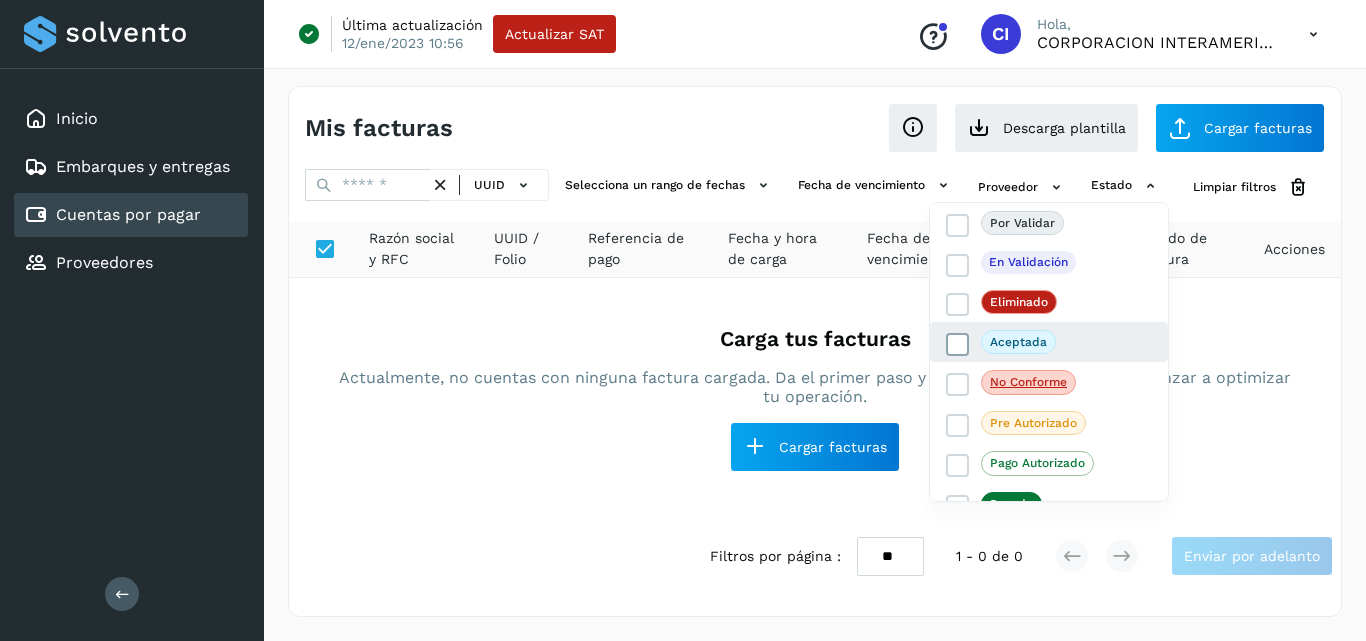click at bounding box center (958, 345) 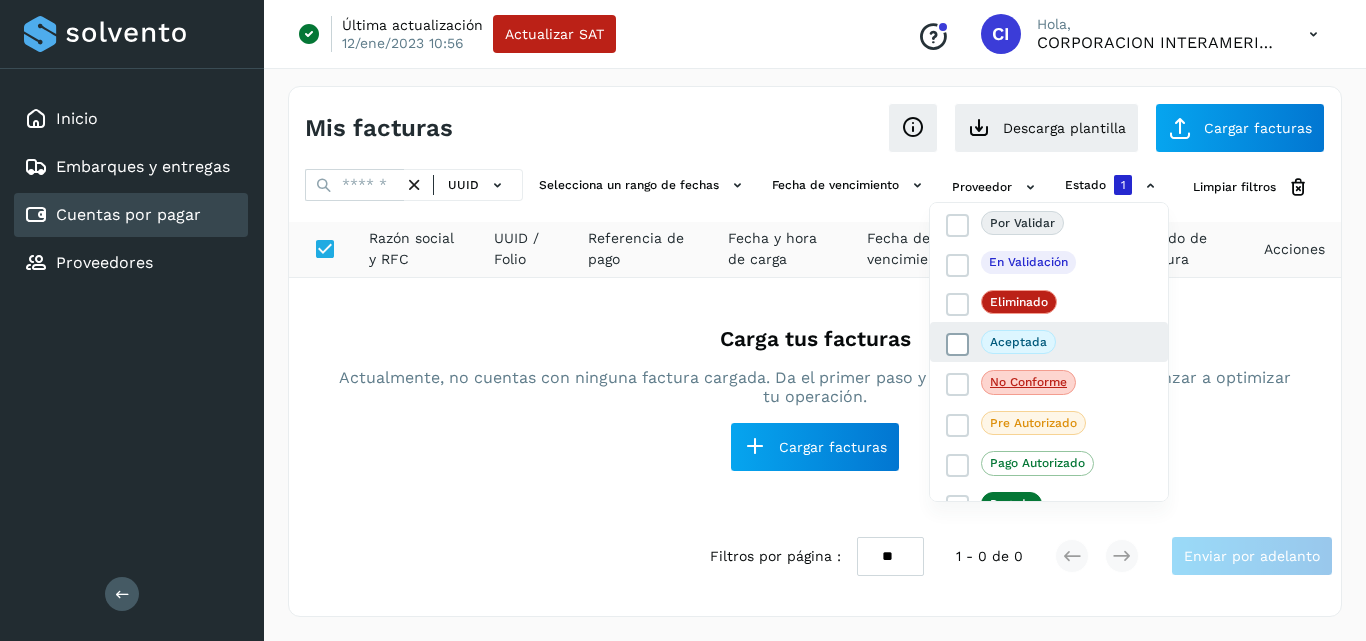click at bounding box center [958, 345] 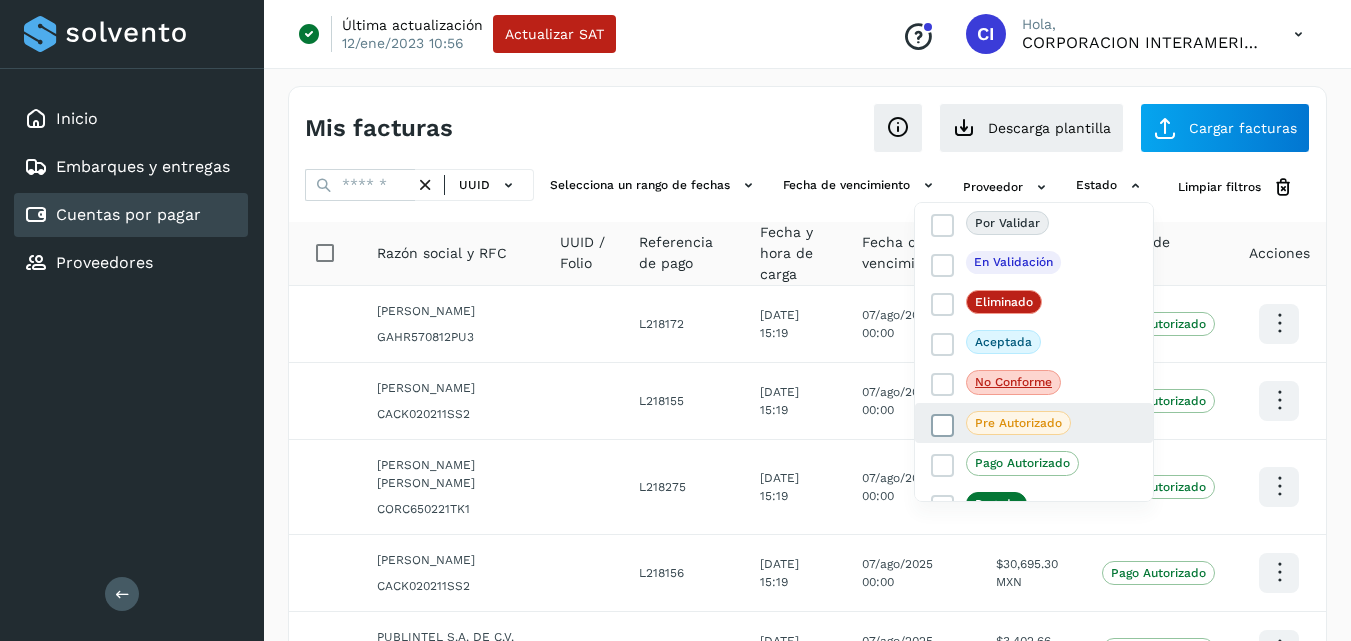 click on "Pre Autorizado" at bounding box center [1001, 423] 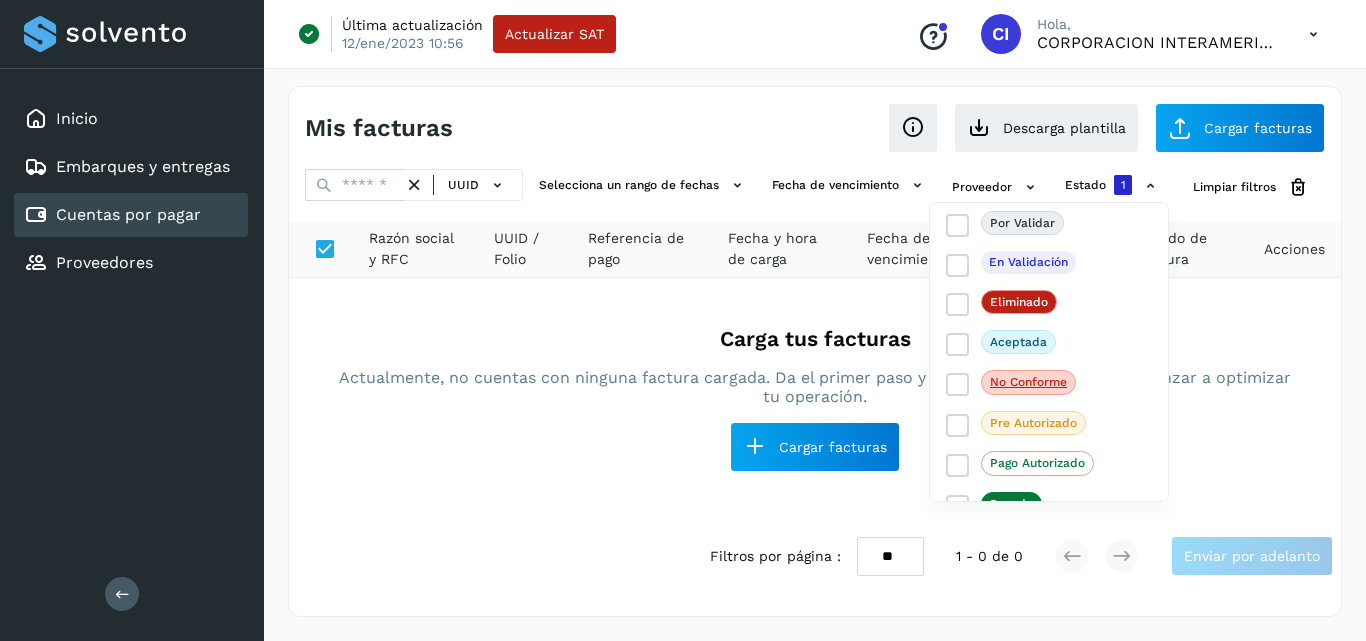 click at bounding box center (683, 320) 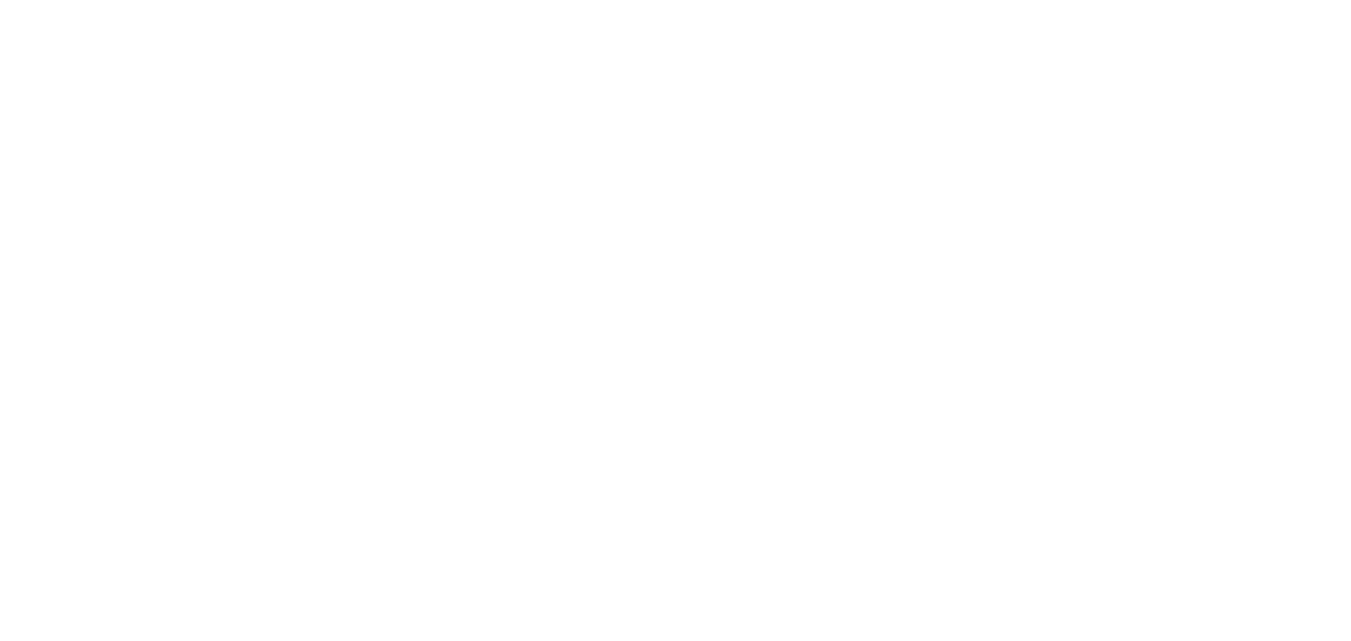scroll, scrollTop: 0, scrollLeft: 0, axis: both 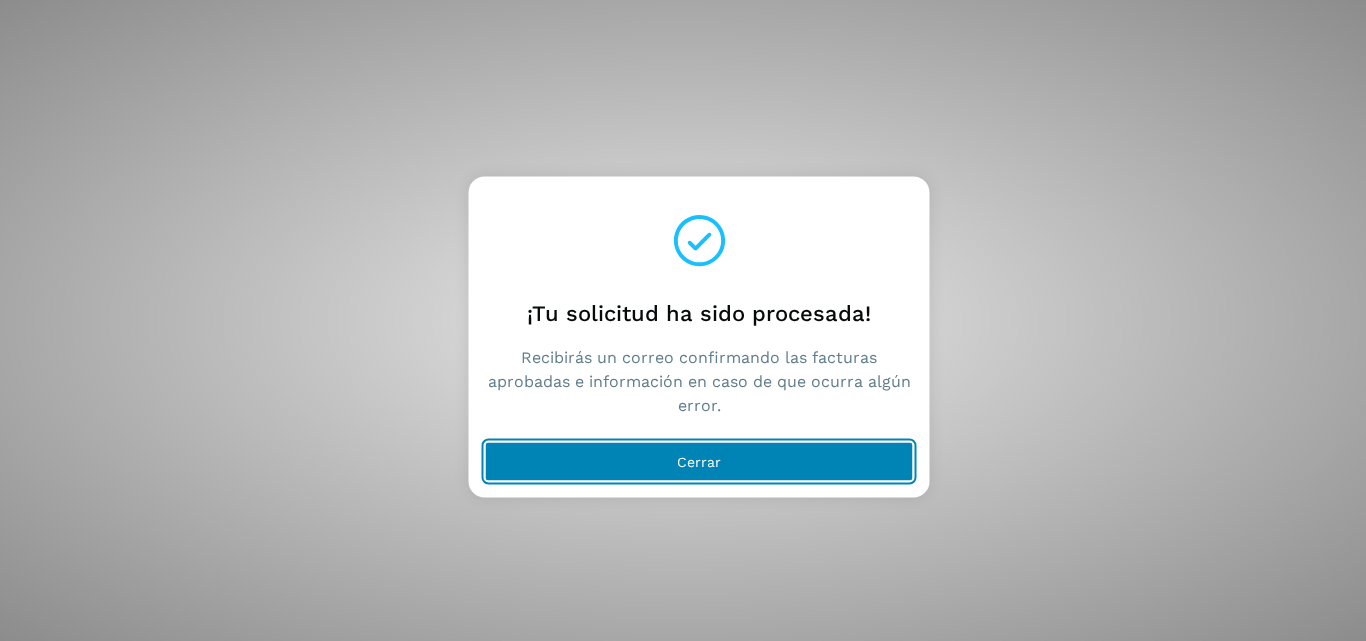 click on "Cerrar" 